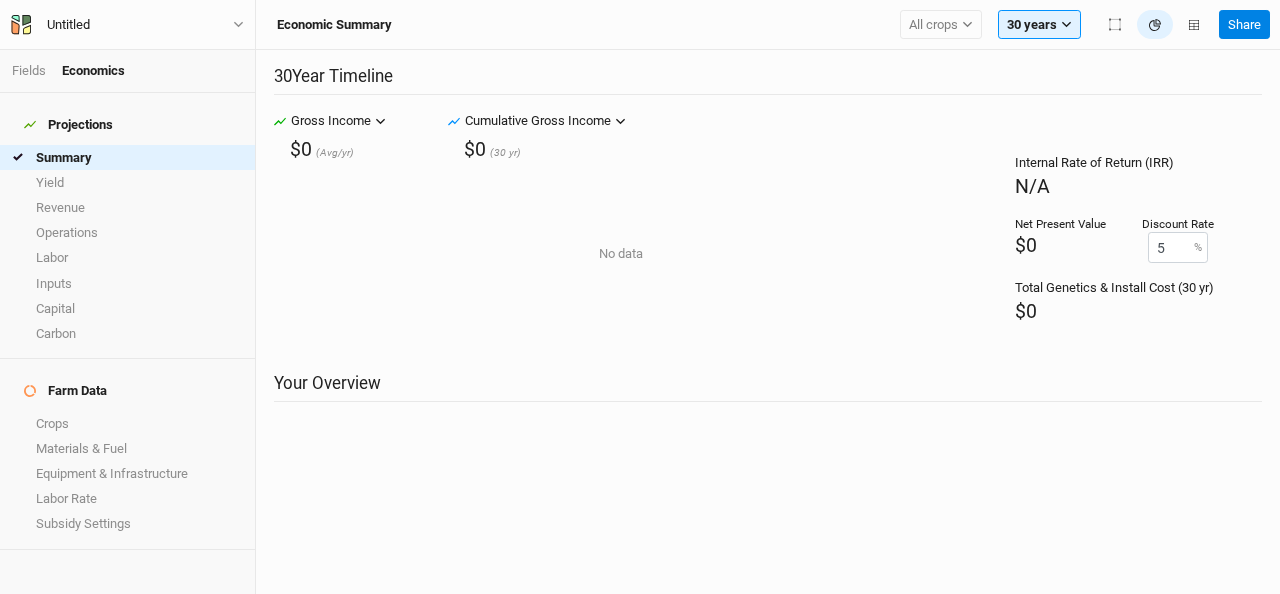 scroll, scrollTop: 0, scrollLeft: 0, axis: both 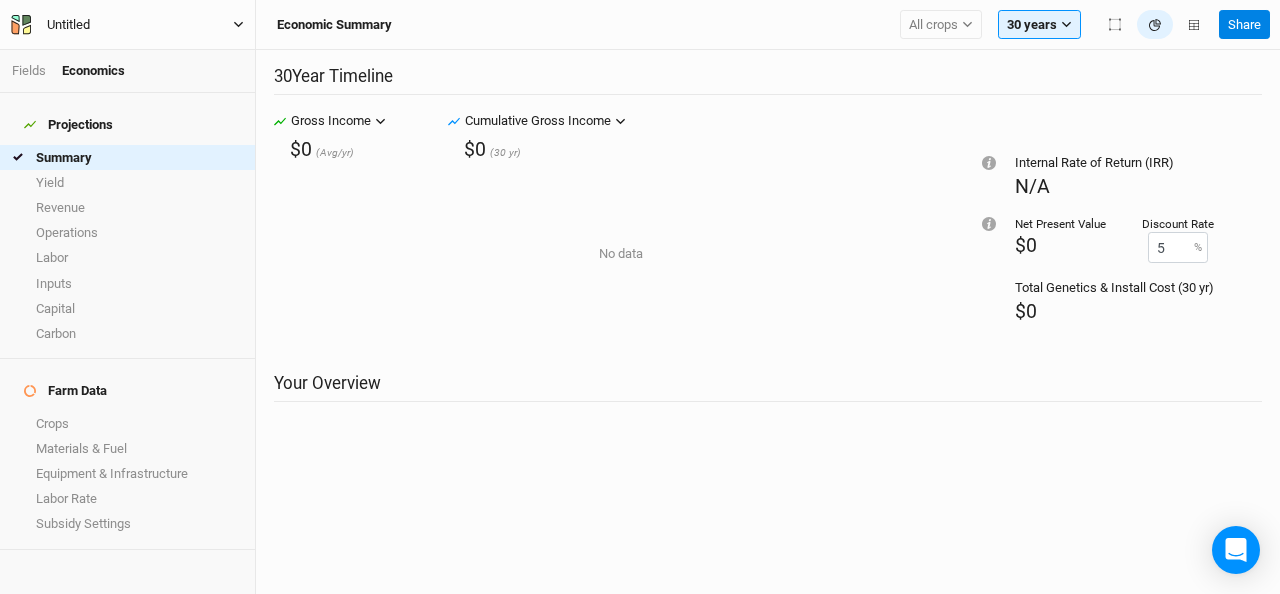 click 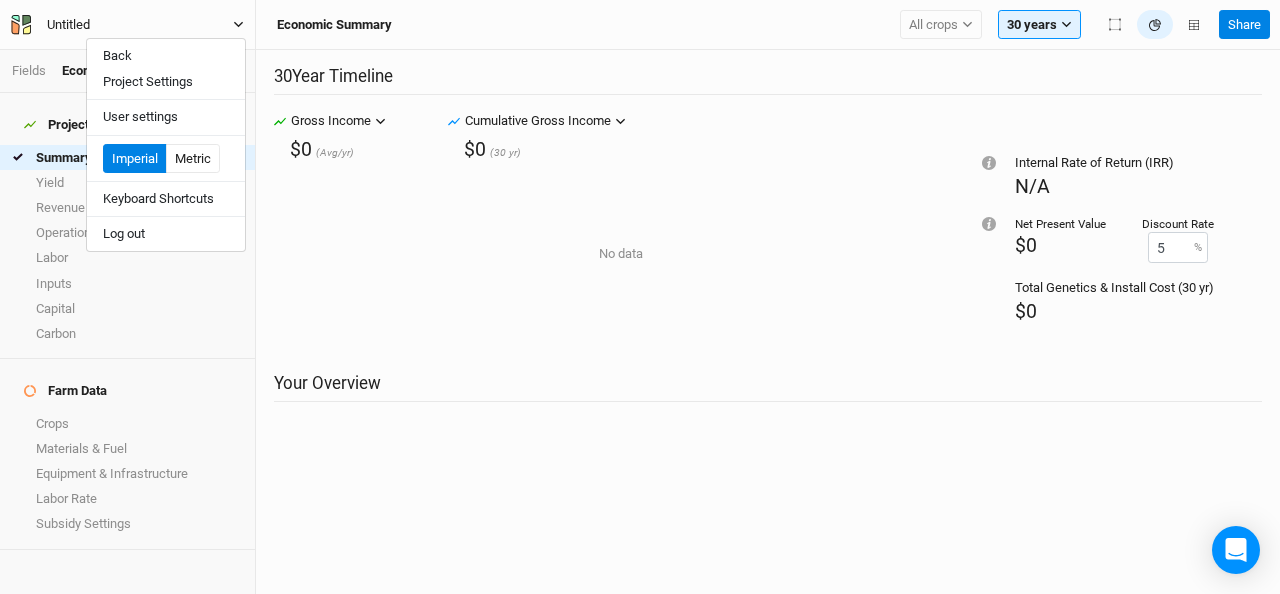 click 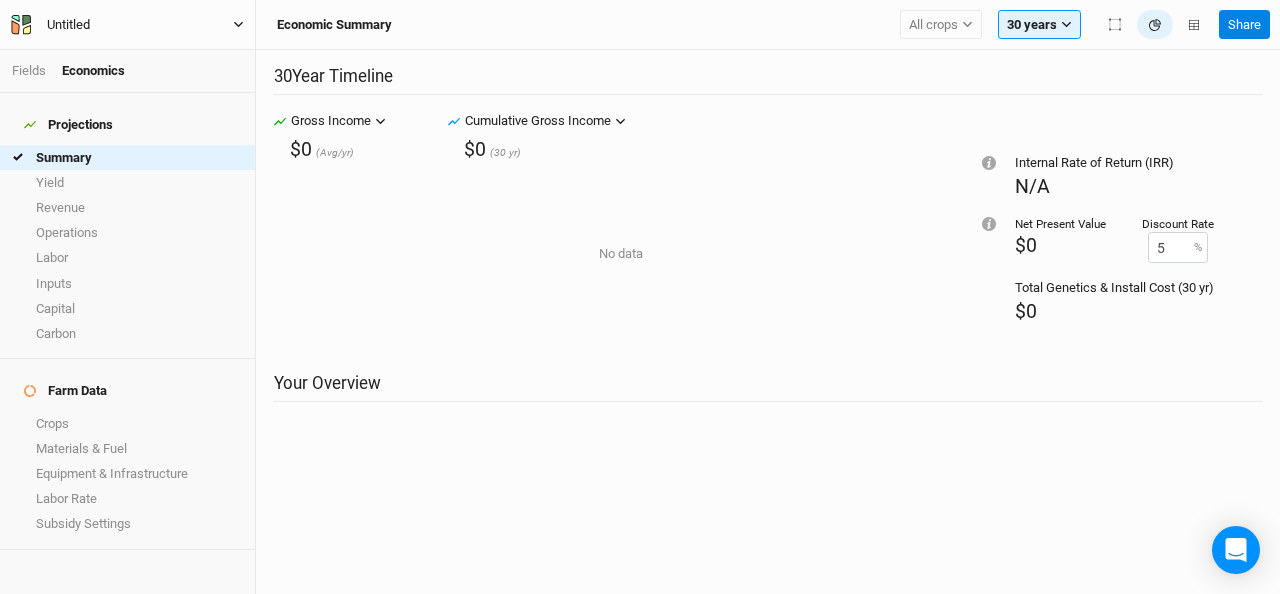 click 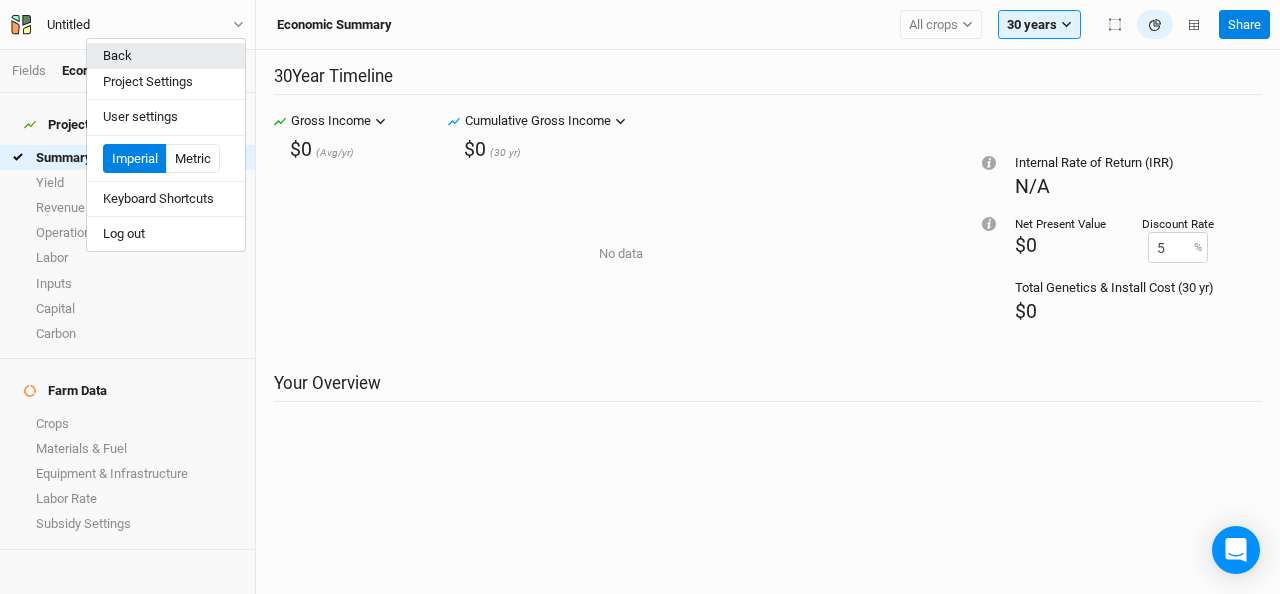 click on "Back" at bounding box center [166, 56] 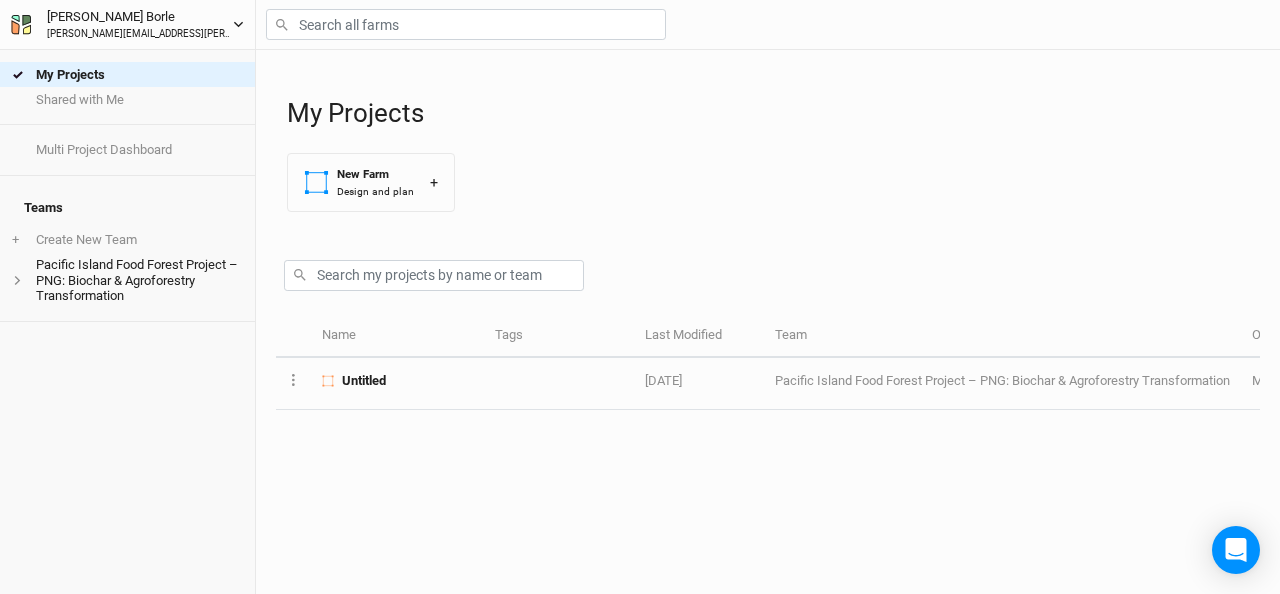 click 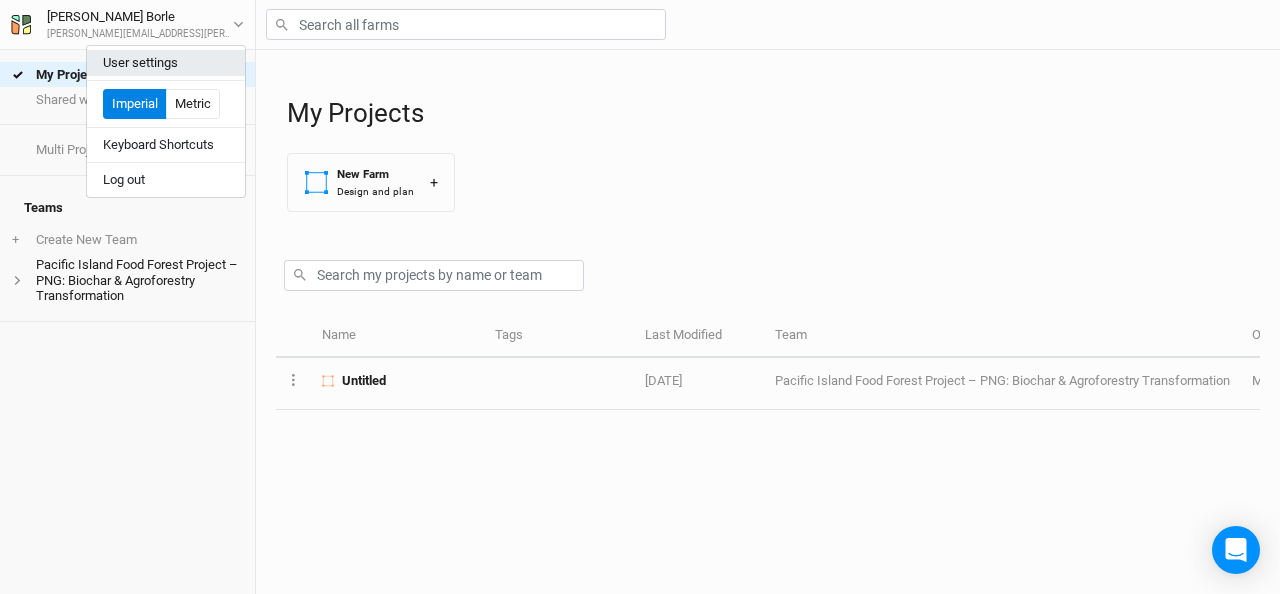 click on "User settings" at bounding box center [166, 63] 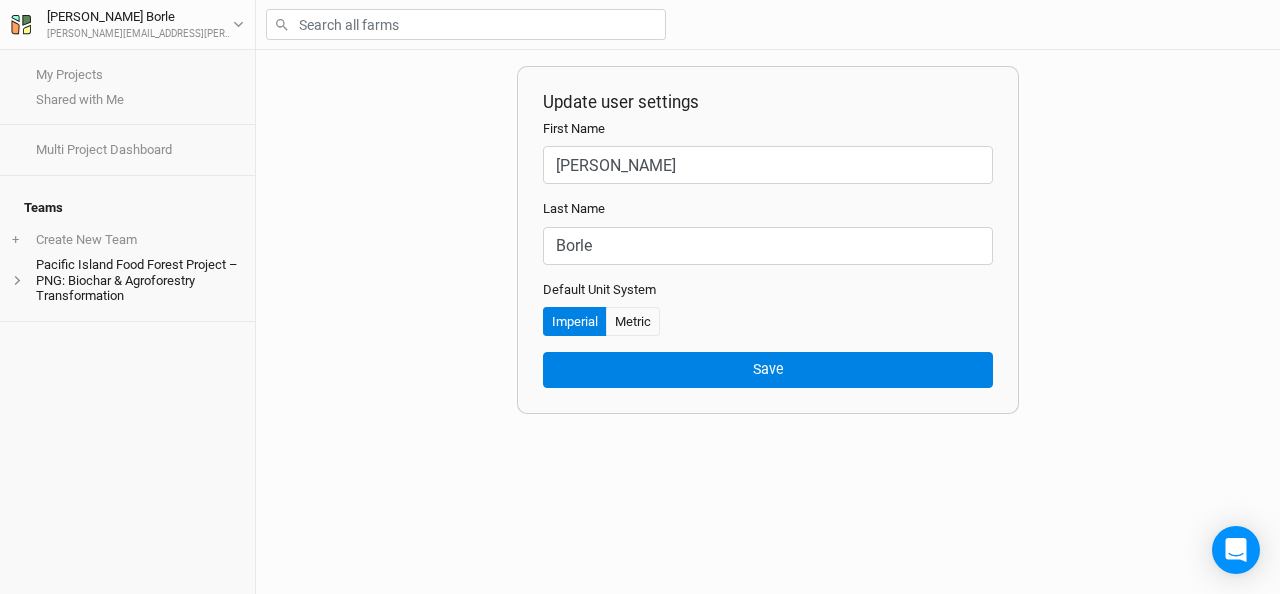 click on "Update user settings First Name [PERSON_NAME] Last Name [PERSON_NAME] Default Unit System Imperial Metric Save" at bounding box center [768, 322] 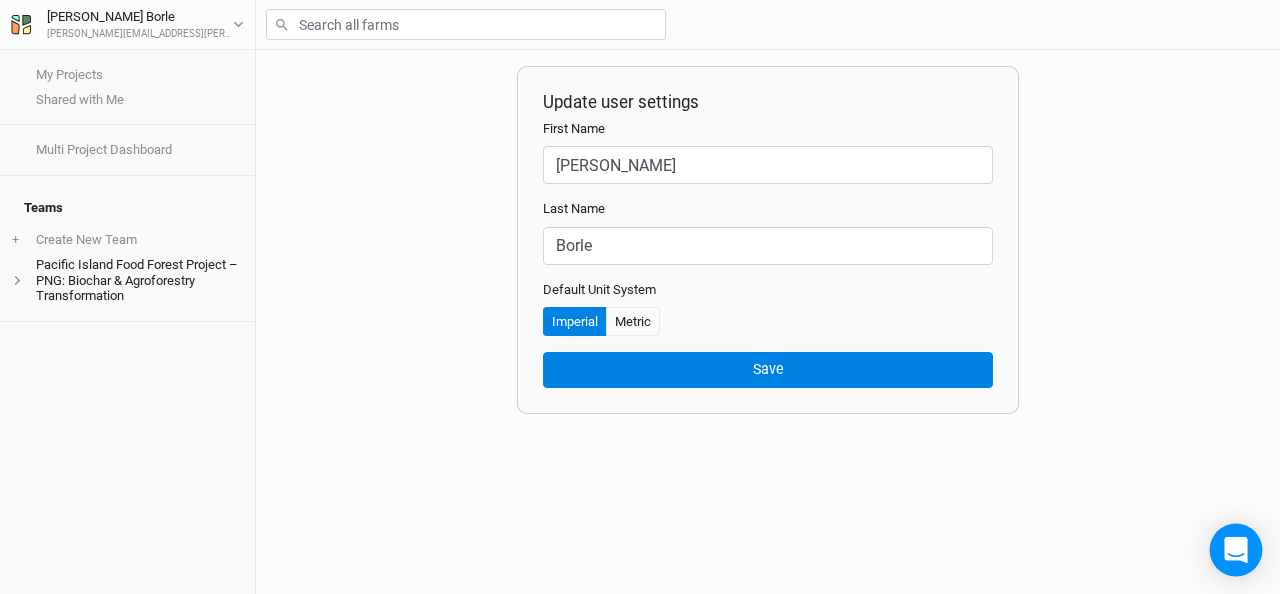 click 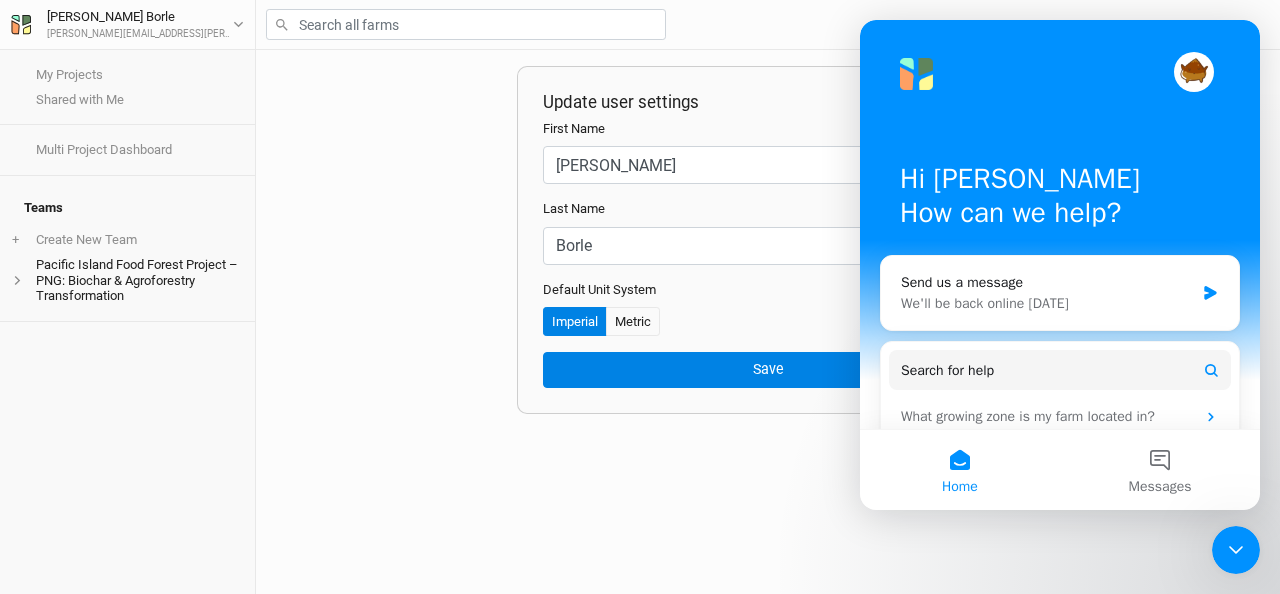 scroll, scrollTop: 0, scrollLeft: 0, axis: both 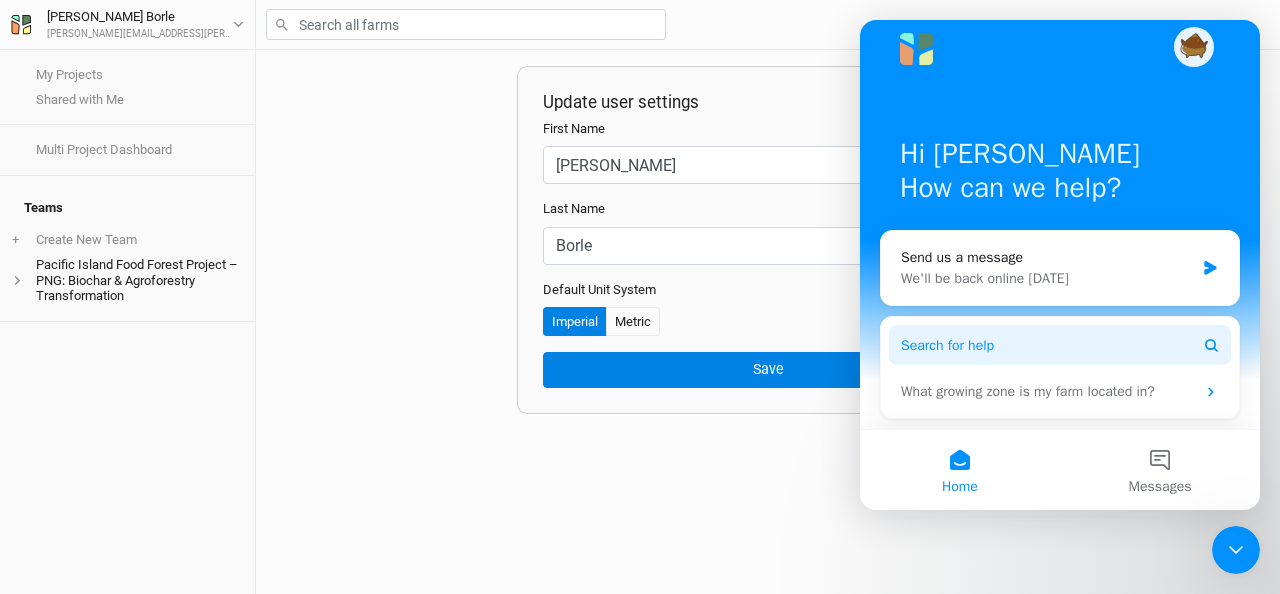 click on "Search for help" at bounding box center (1060, 345) 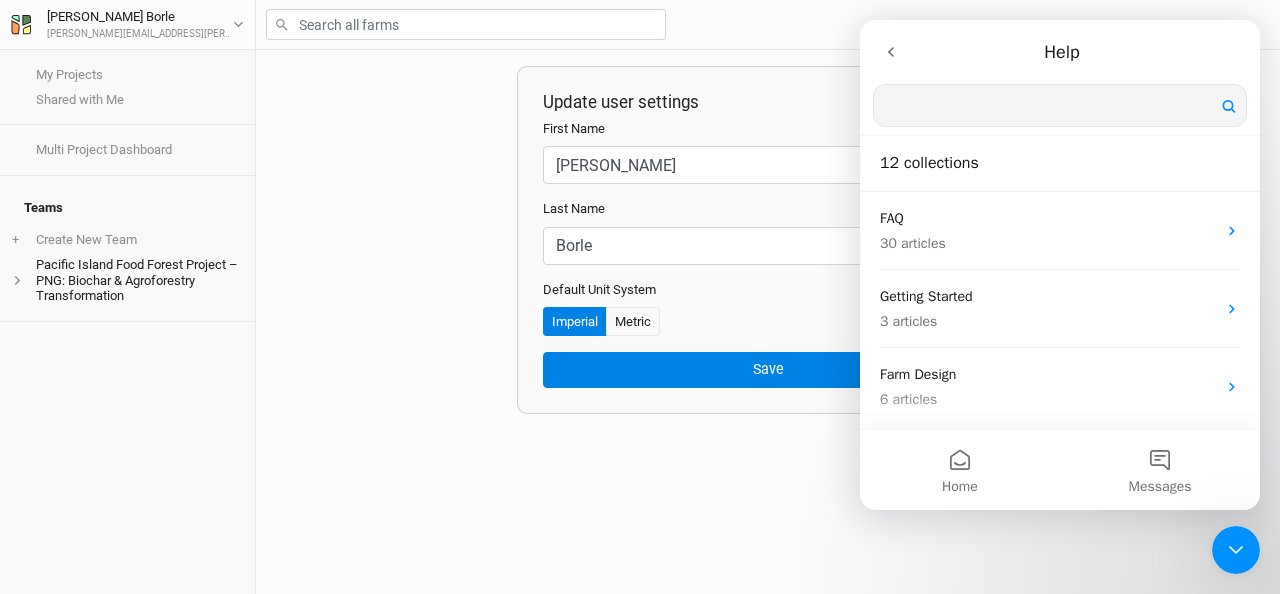 scroll, scrollTop: 0, scrollLeft: 0, axis: both 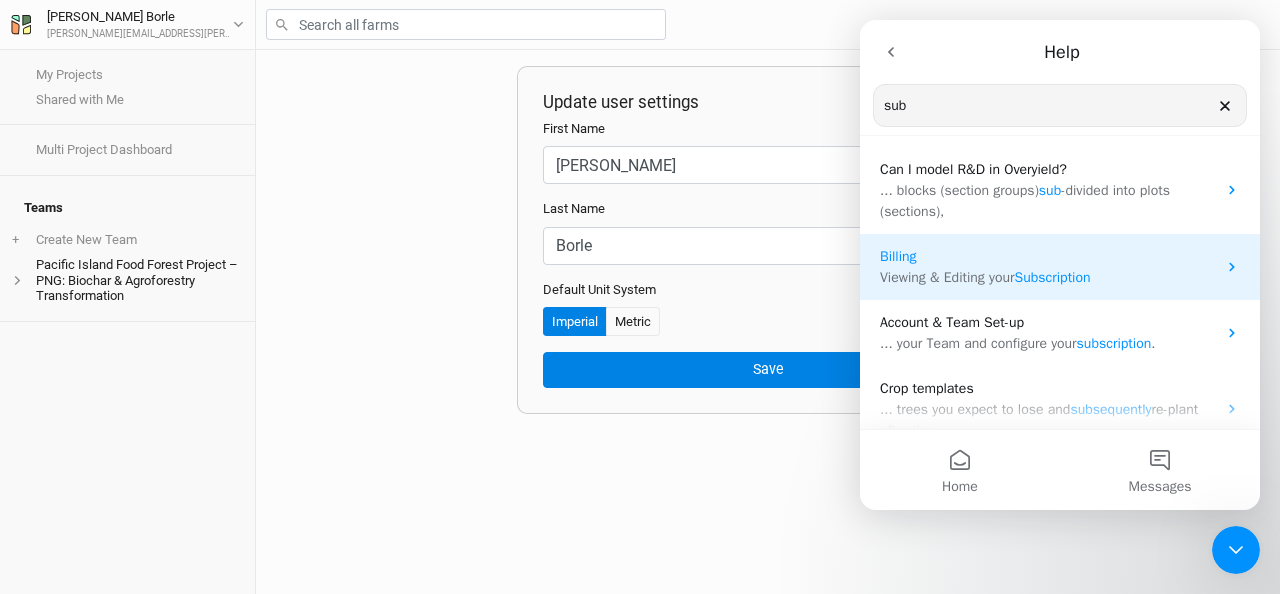 type on "sub" 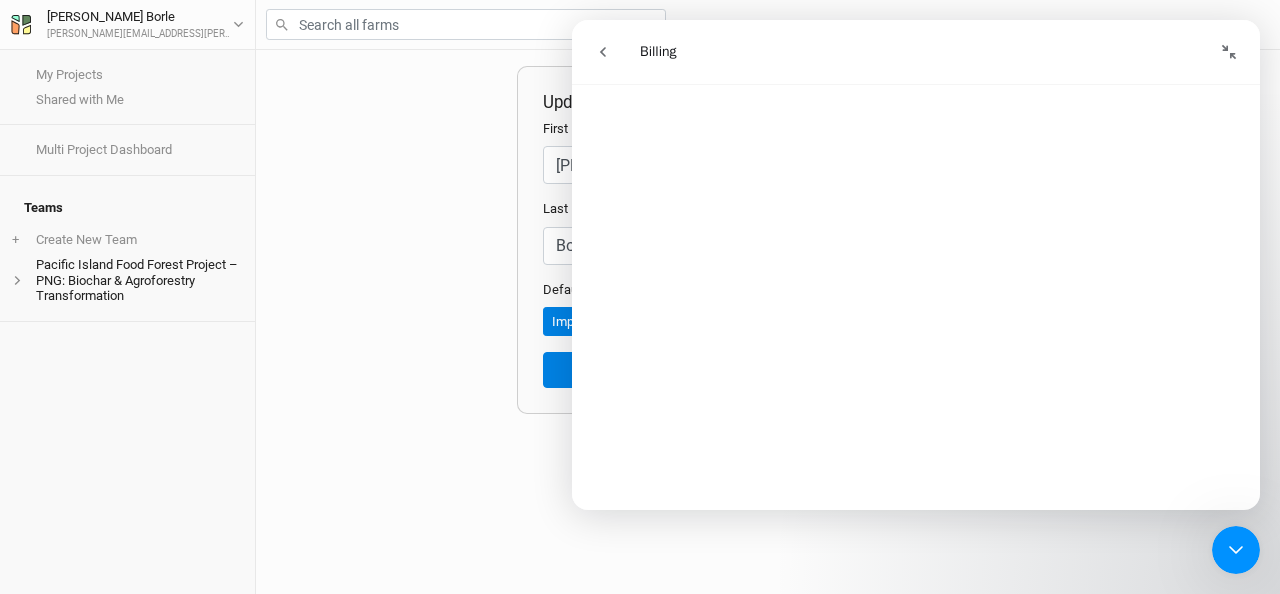 scroll, scrollTop: 415, scrollLeft: 0, axis: vertical 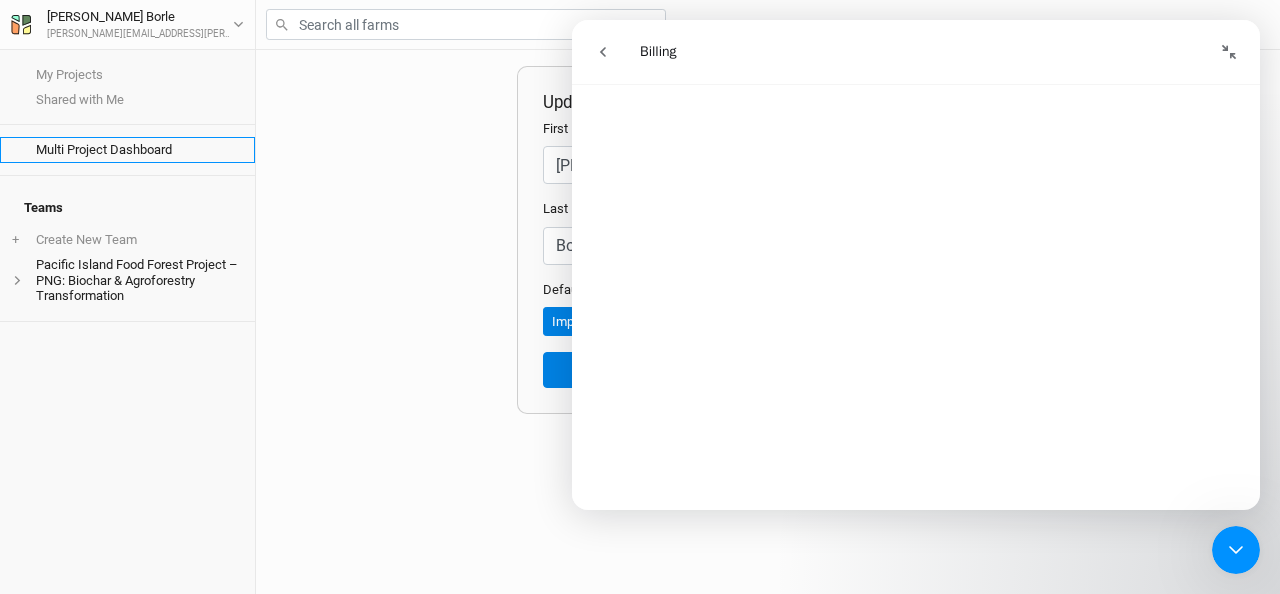 click on "Multi Project Dashboard" at bounding box center [127, 149] 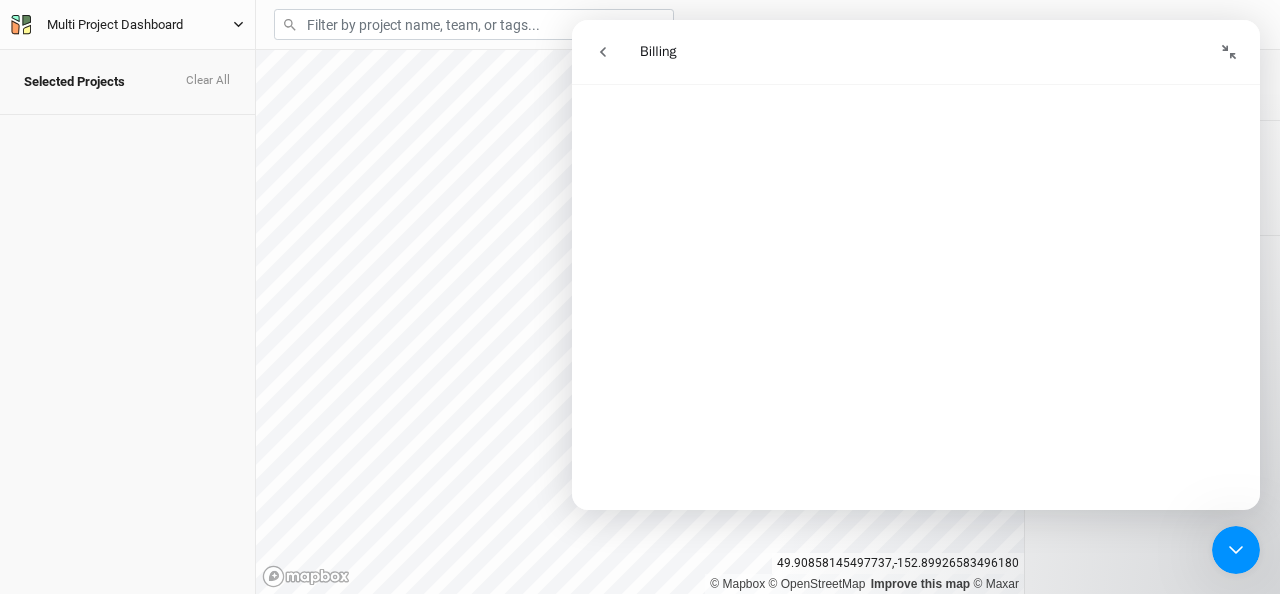 click 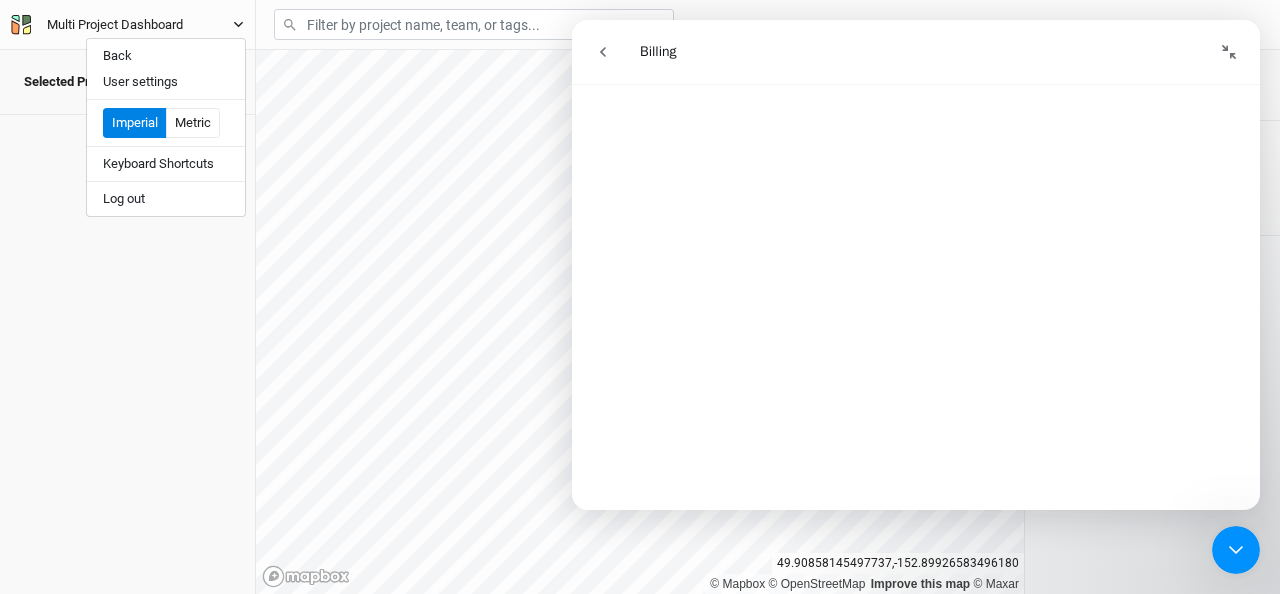 click 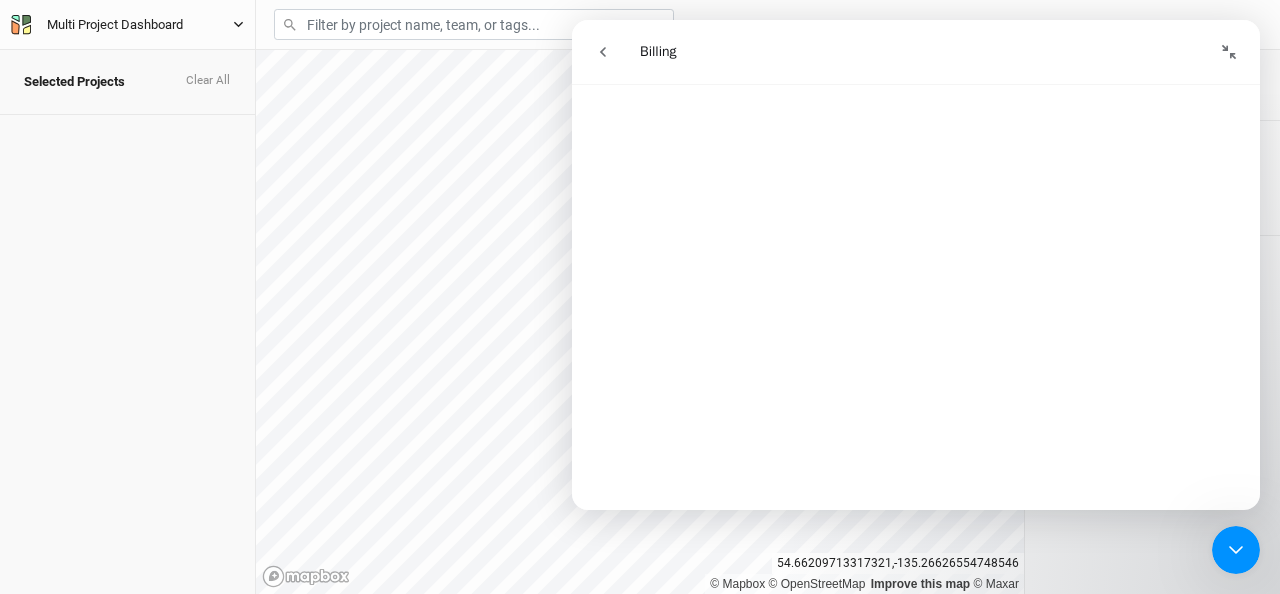 click 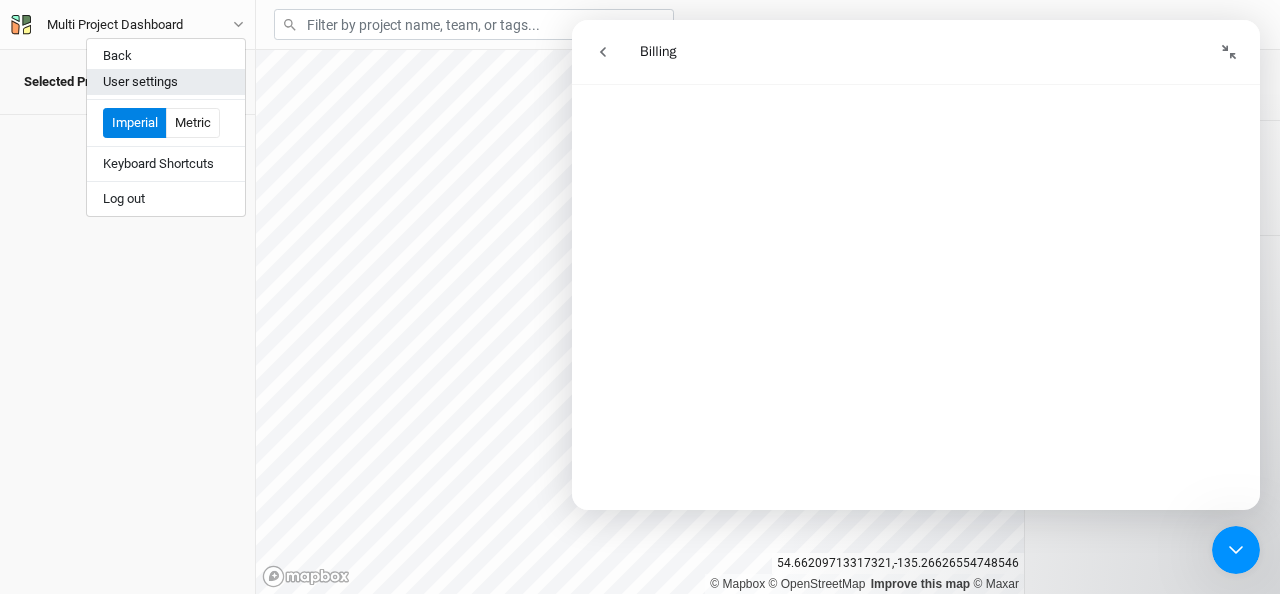 click on "User settings" at bounding box center (166, 82) 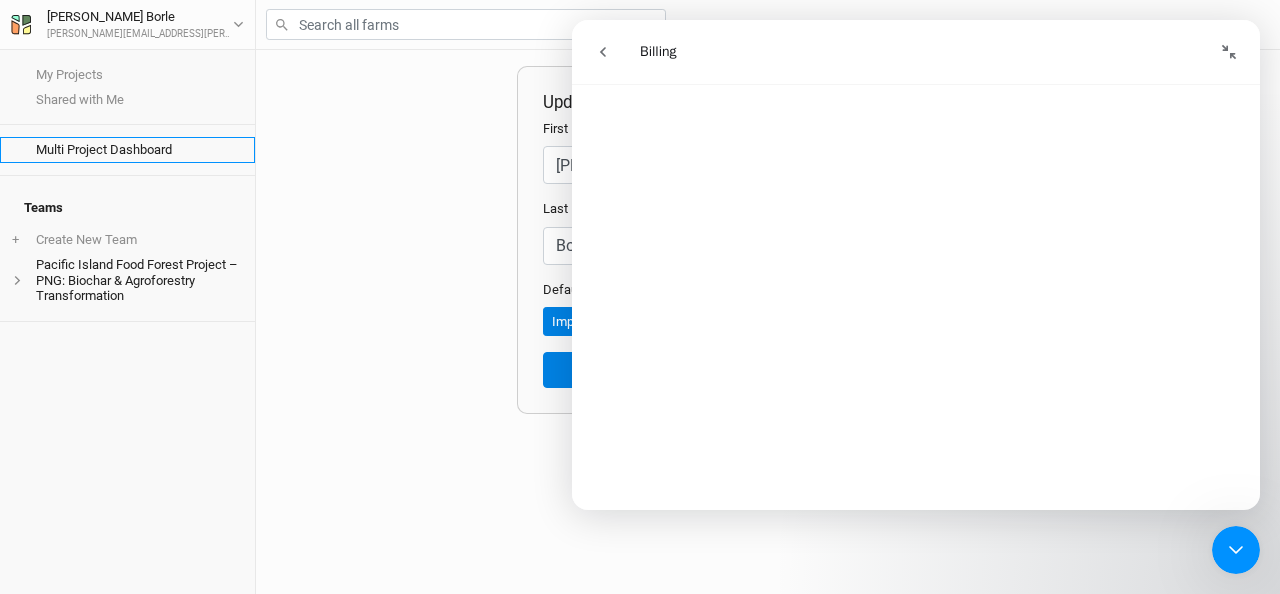 click on "Multi Project Dashboard" at bounding box center (127, 149) 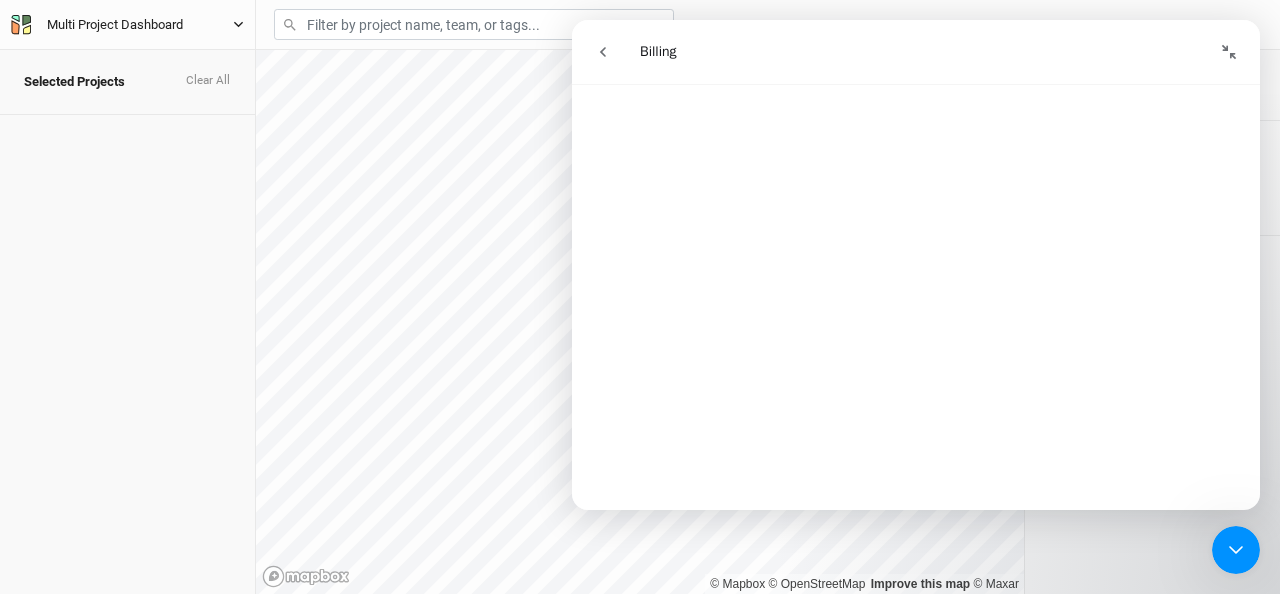 click 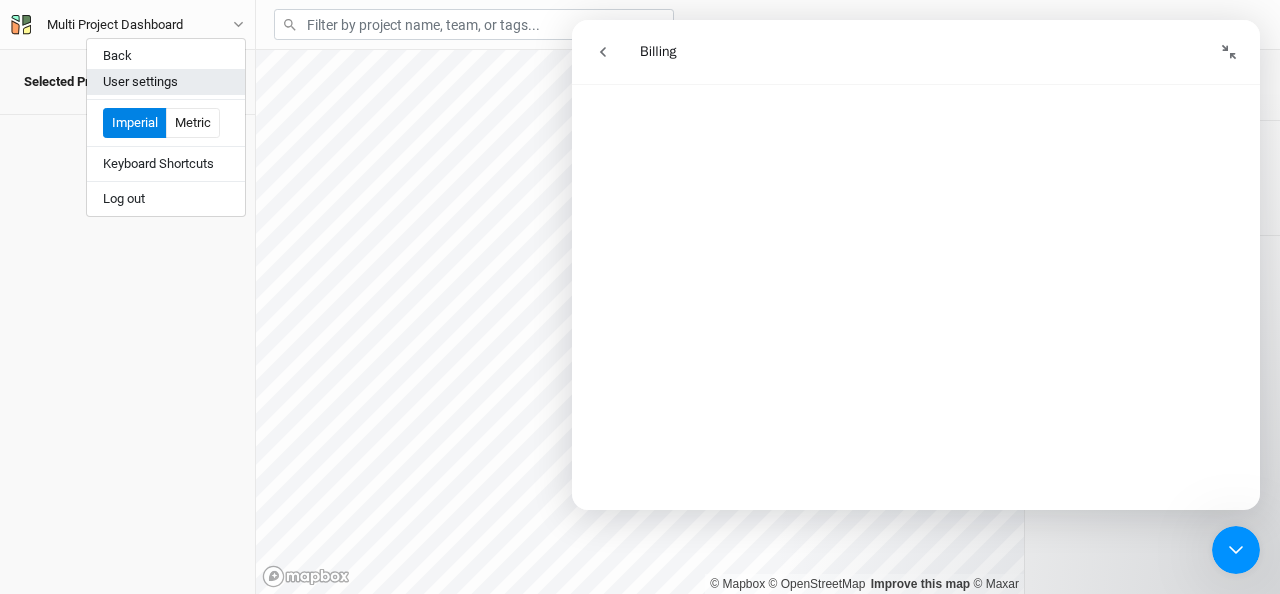 click on "User settings" at bounding box center (166, 82) 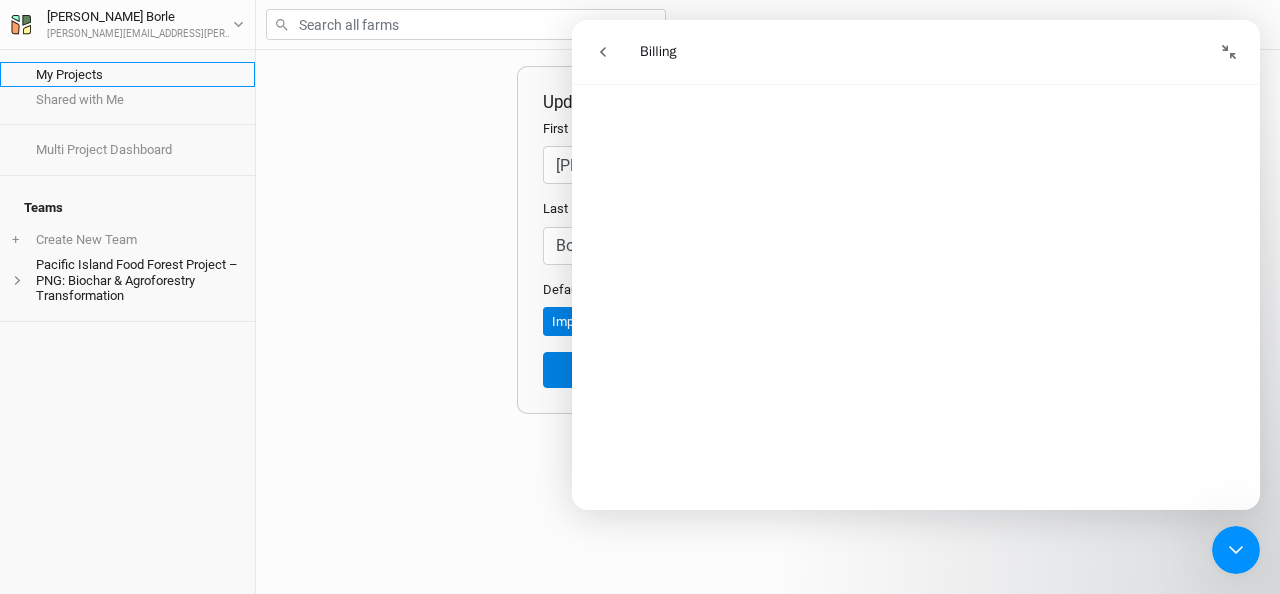 click on "My Projects" at bounding box center [127, 74] 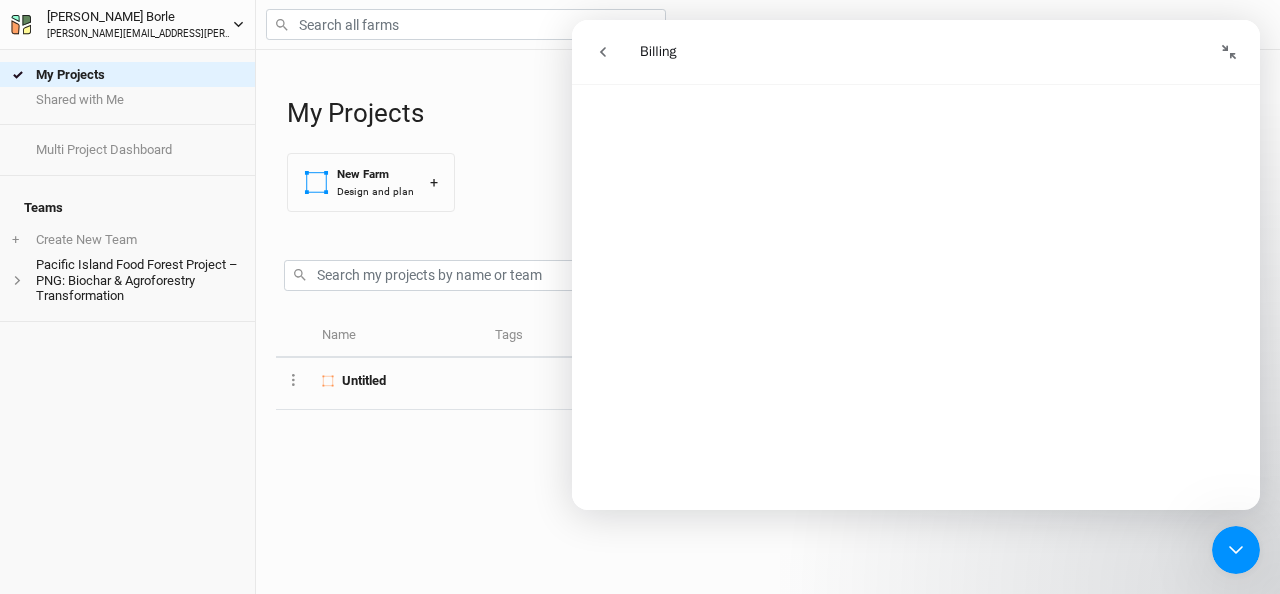 click 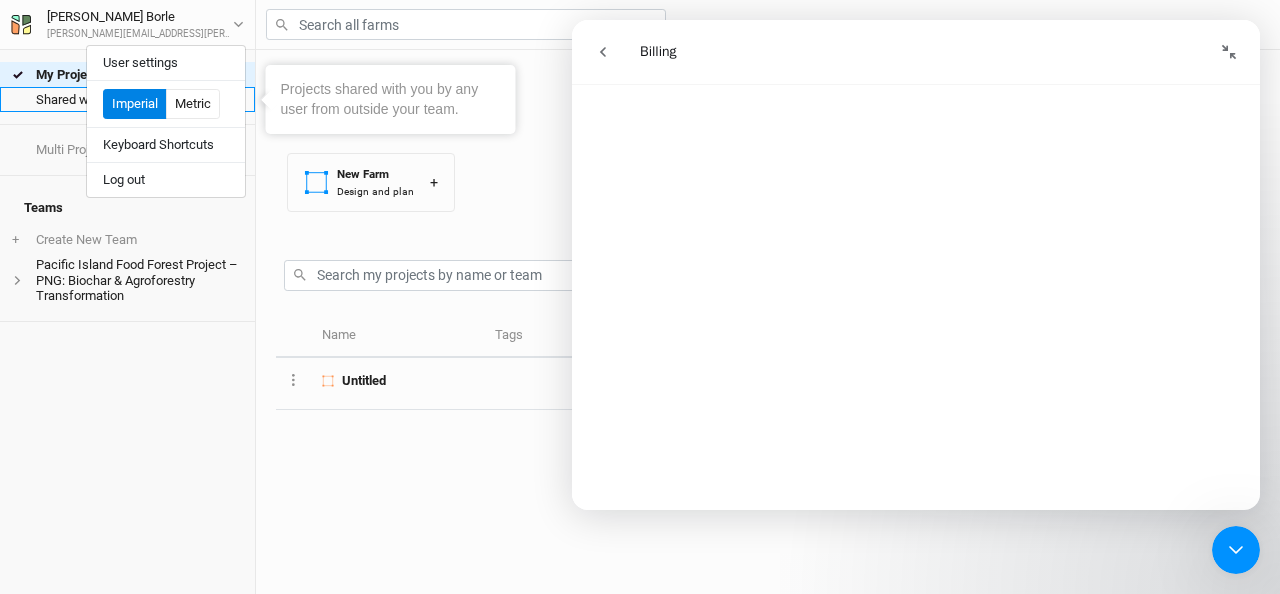 click on "Shared with Me" at bounding box center [127, 99] 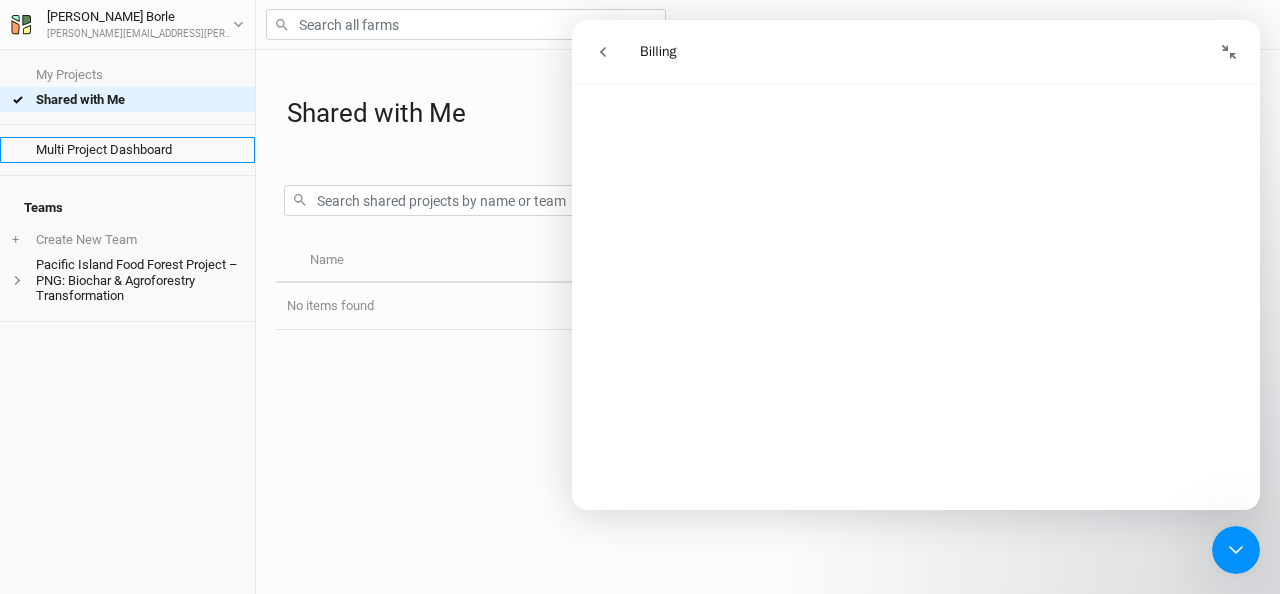 click on "Multi Project Dashboard" at bounding box center [127, 149] 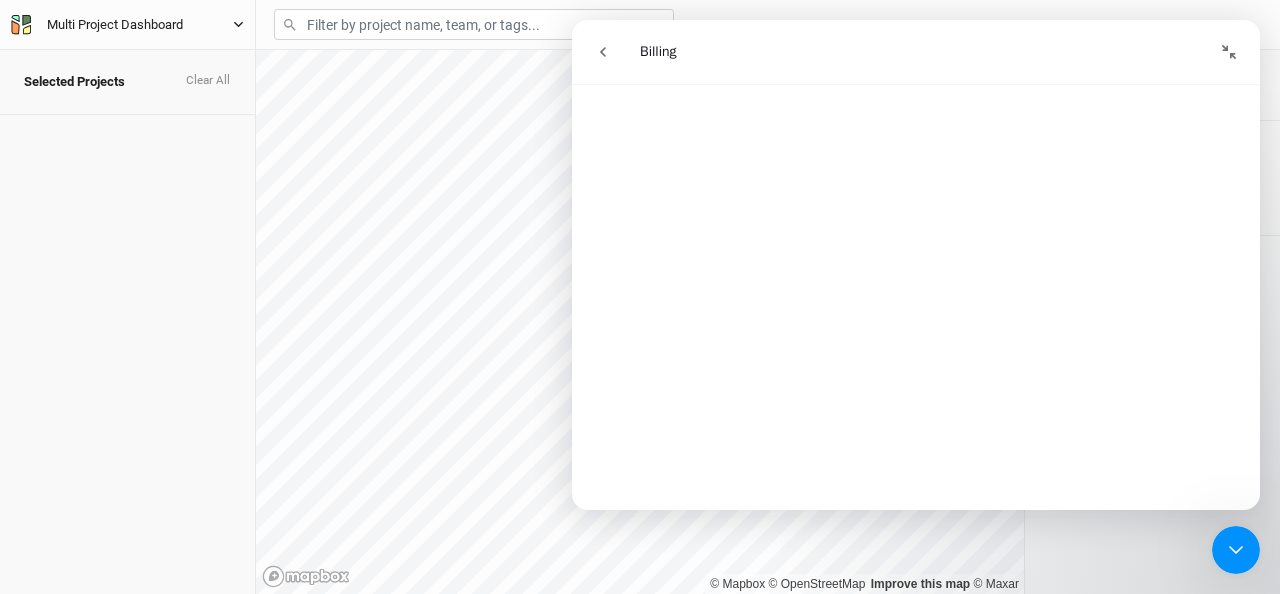 click 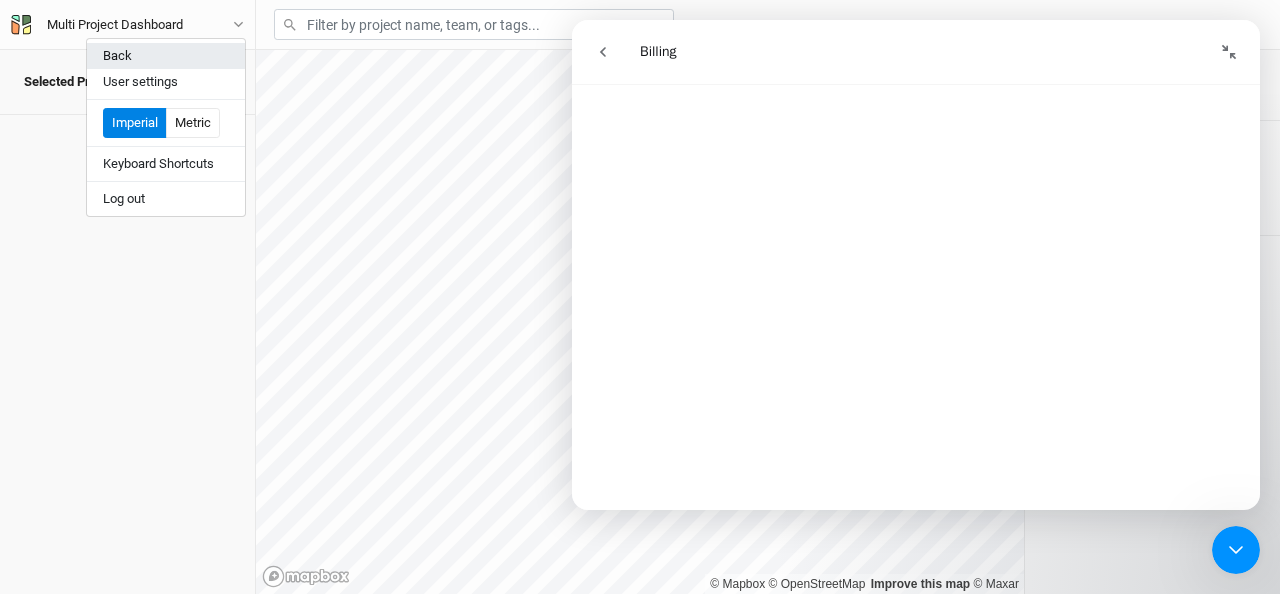 click on "Back" at bounding box center (166, 56) 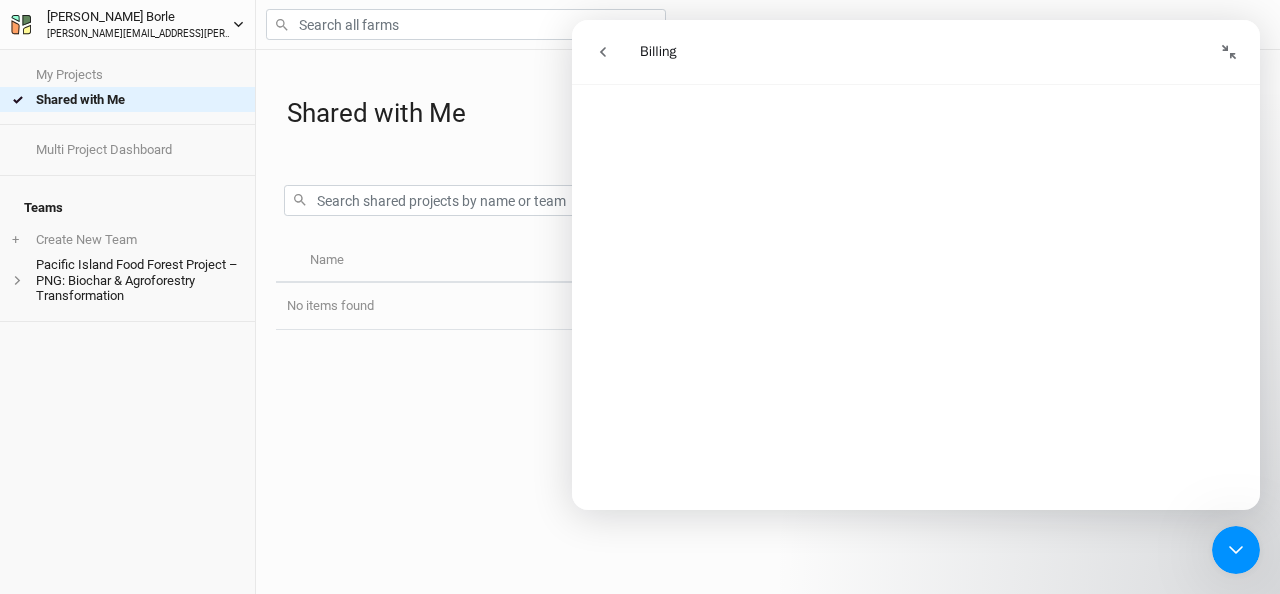 click 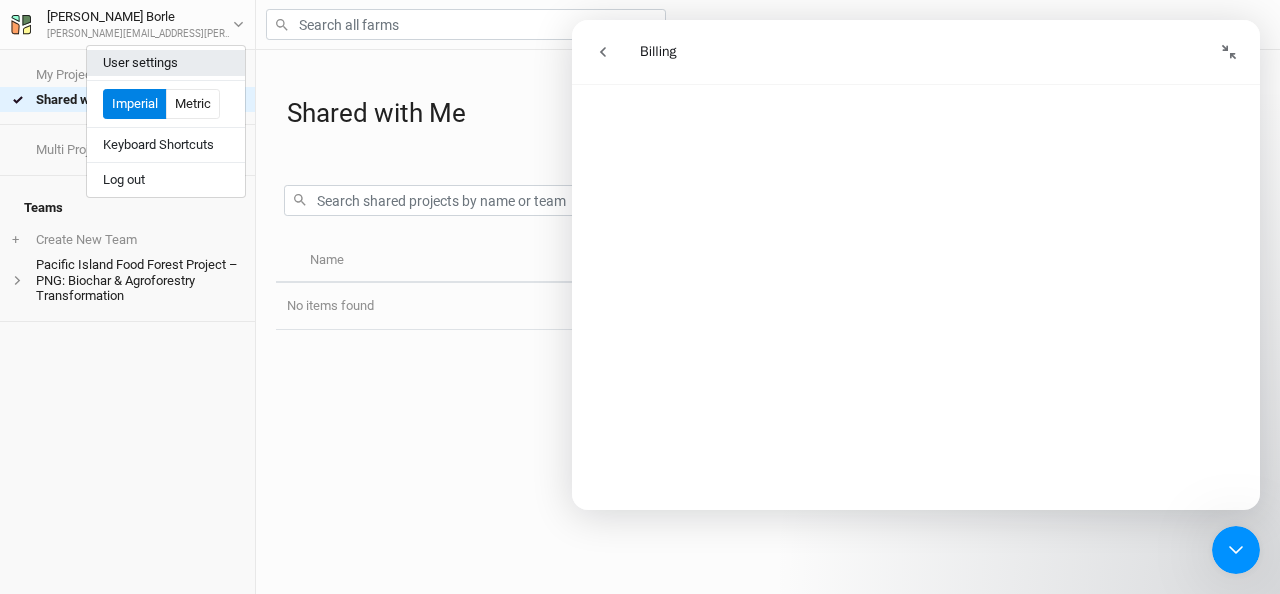 click on "User settings" at bounding box center [166, 63] 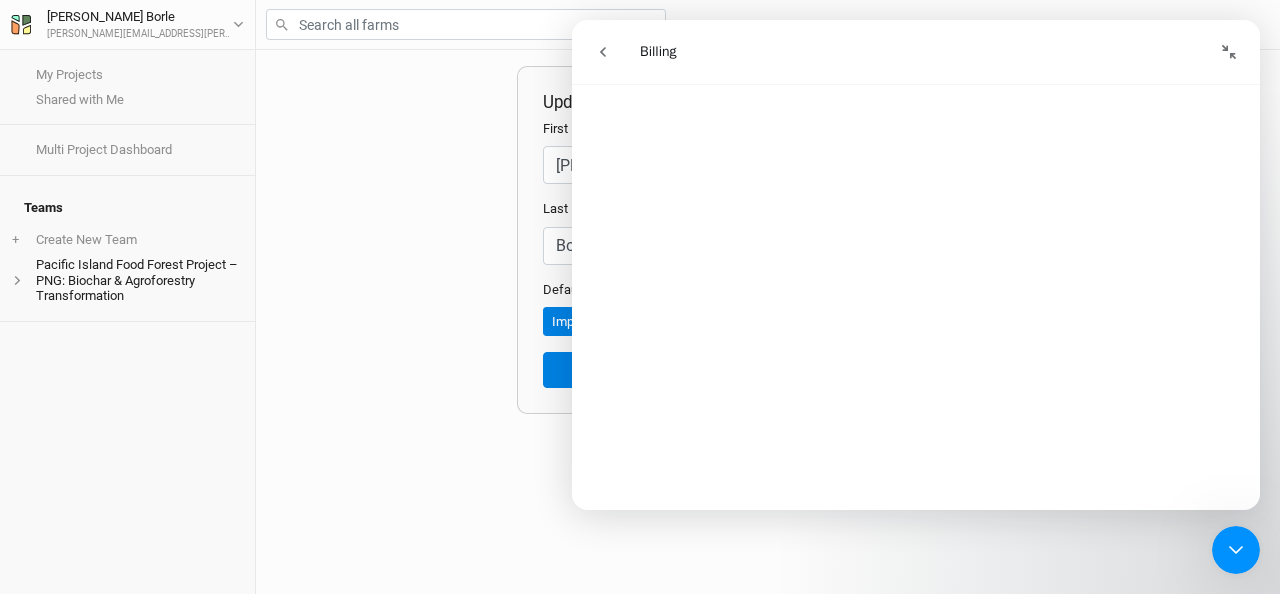 click 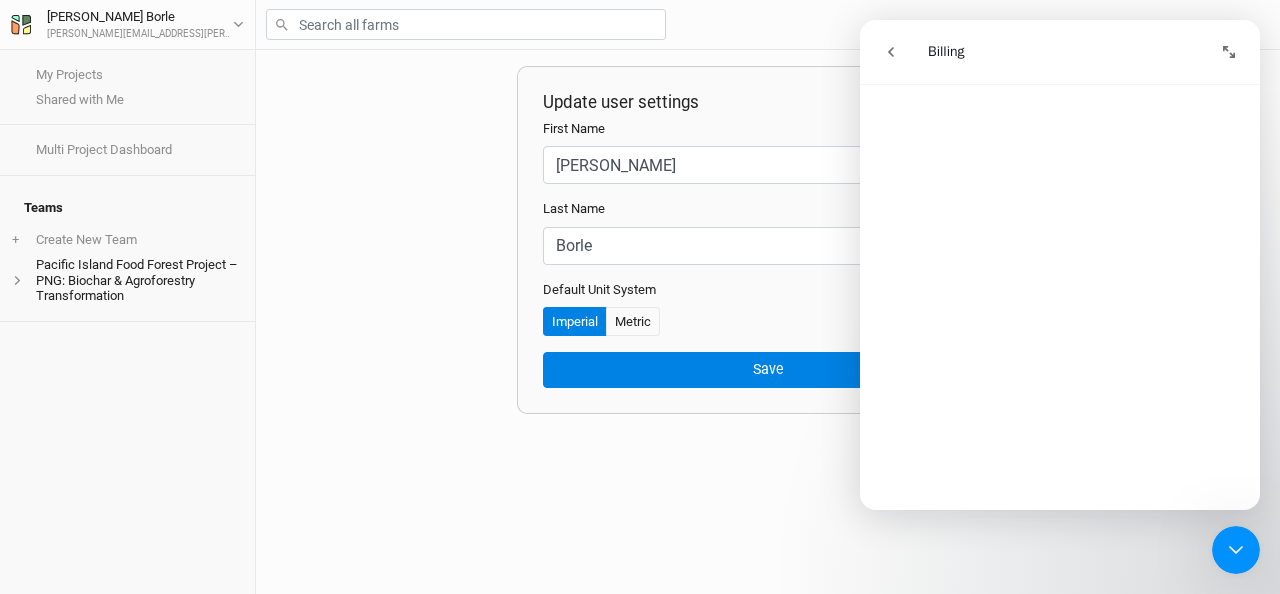 scroll, scrollTop: 409, scrollLeft: 0, axis: vertical 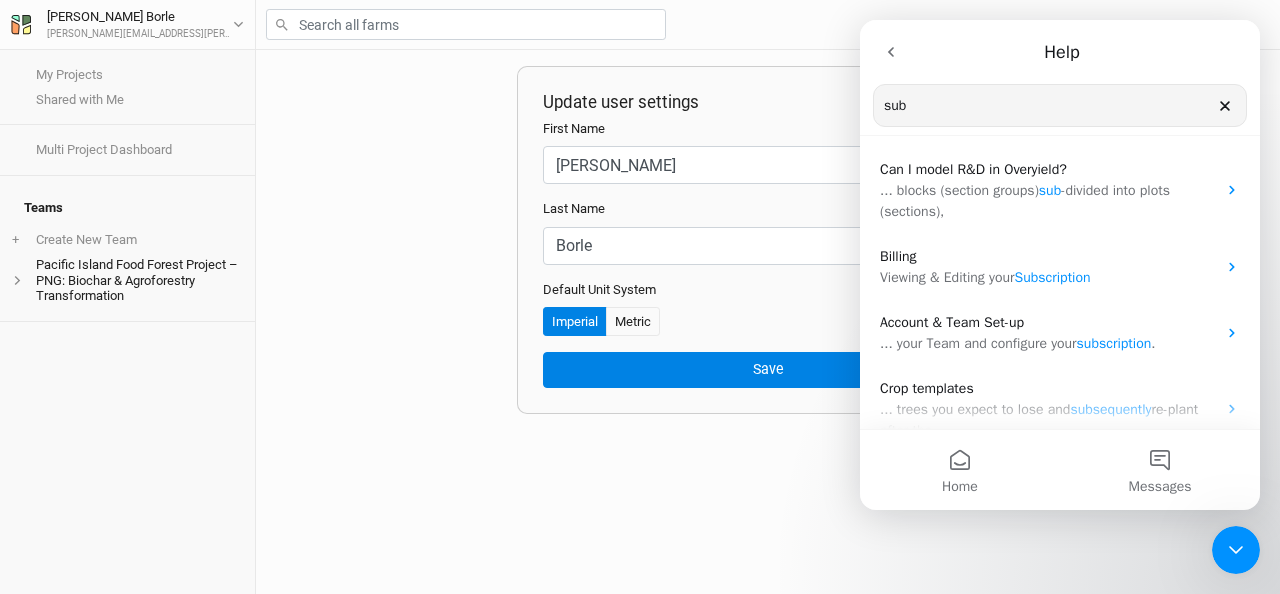 click 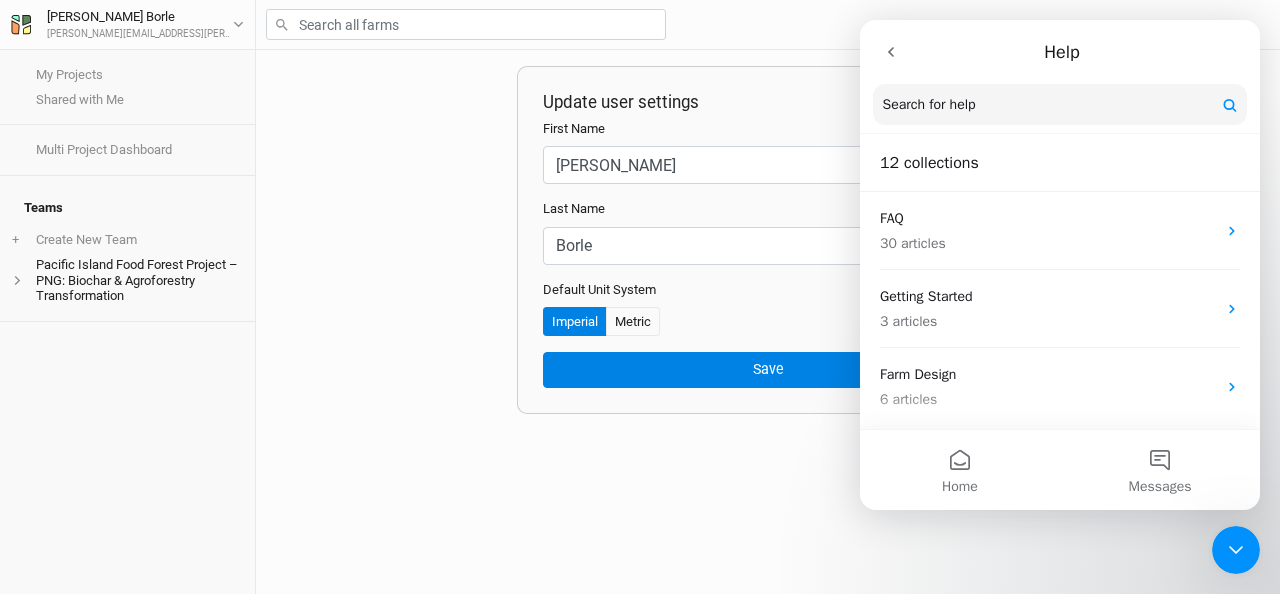 click at bounding box center [1236, 550] 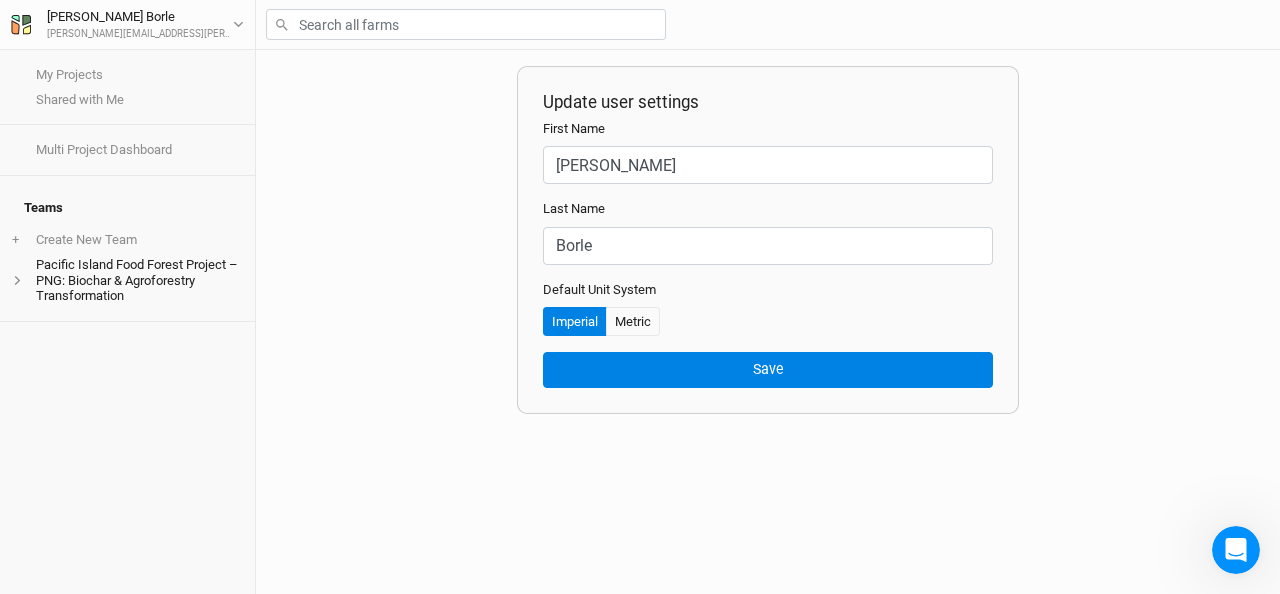 scroll, scrollTop: 0, scrollLeft: 0, axis: both 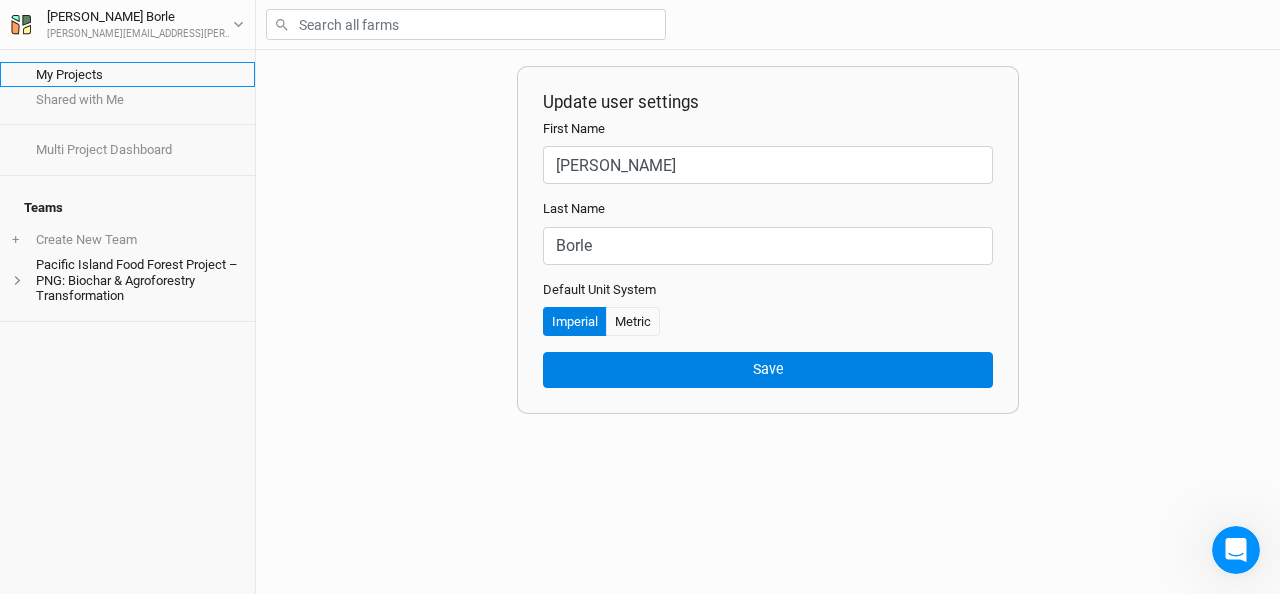 click on "My Projects" at bounding box center [127, 74] 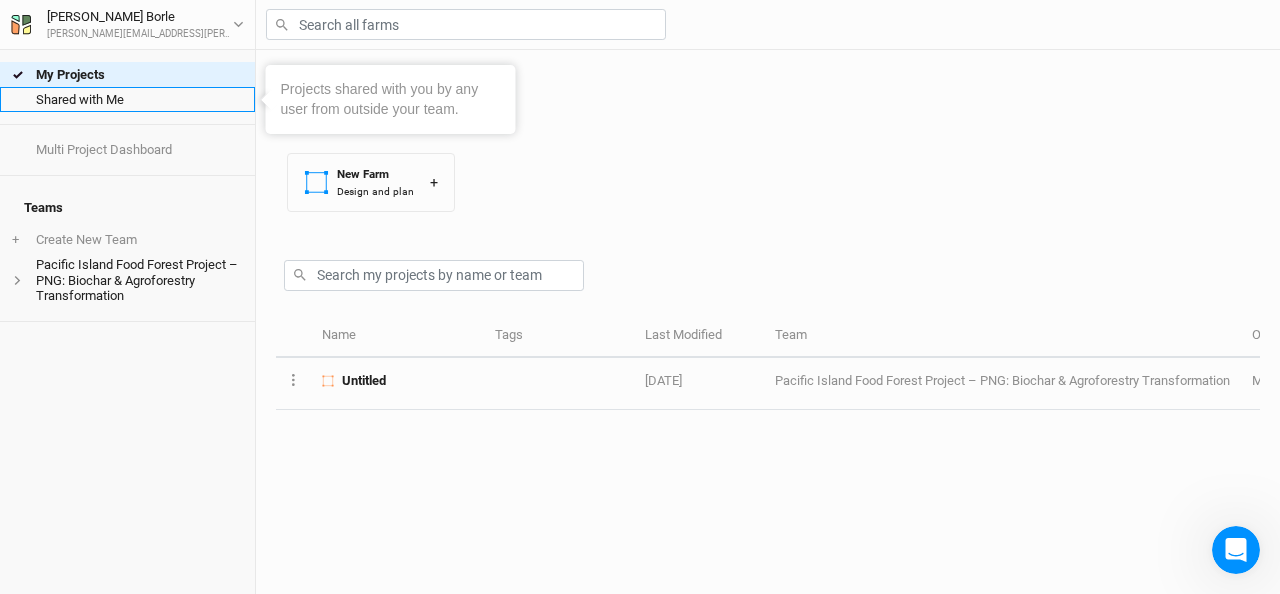 click on "Shared with Me" at bounding box center (127, 99) 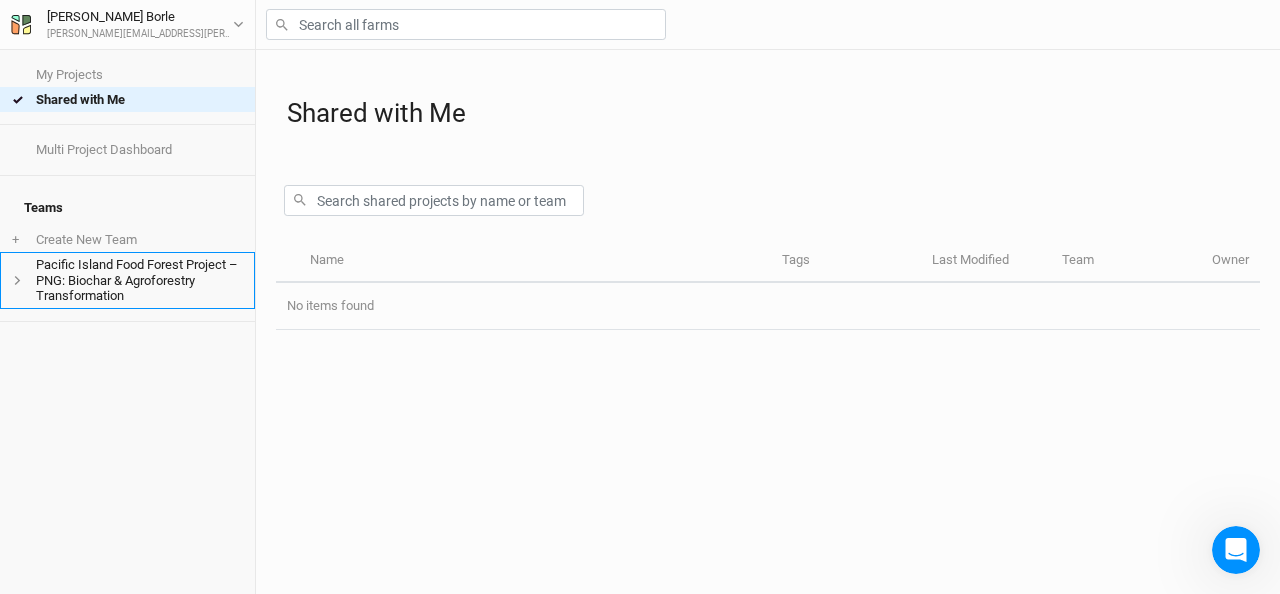 click 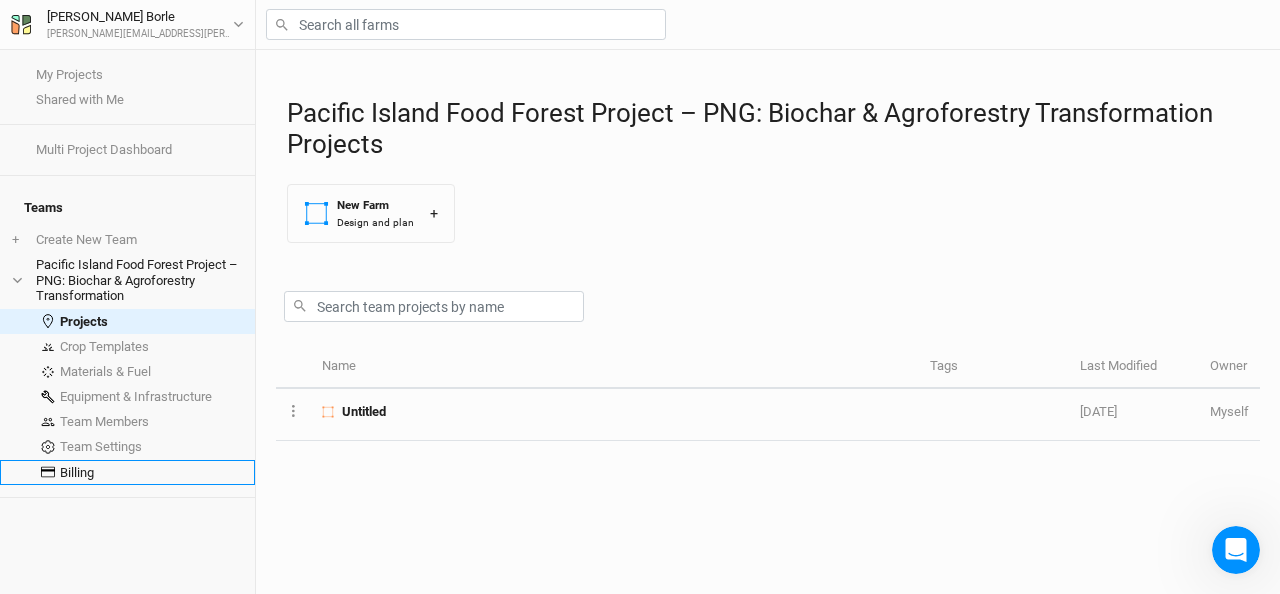 click on "Billing" at bounding box center [127, 472] 